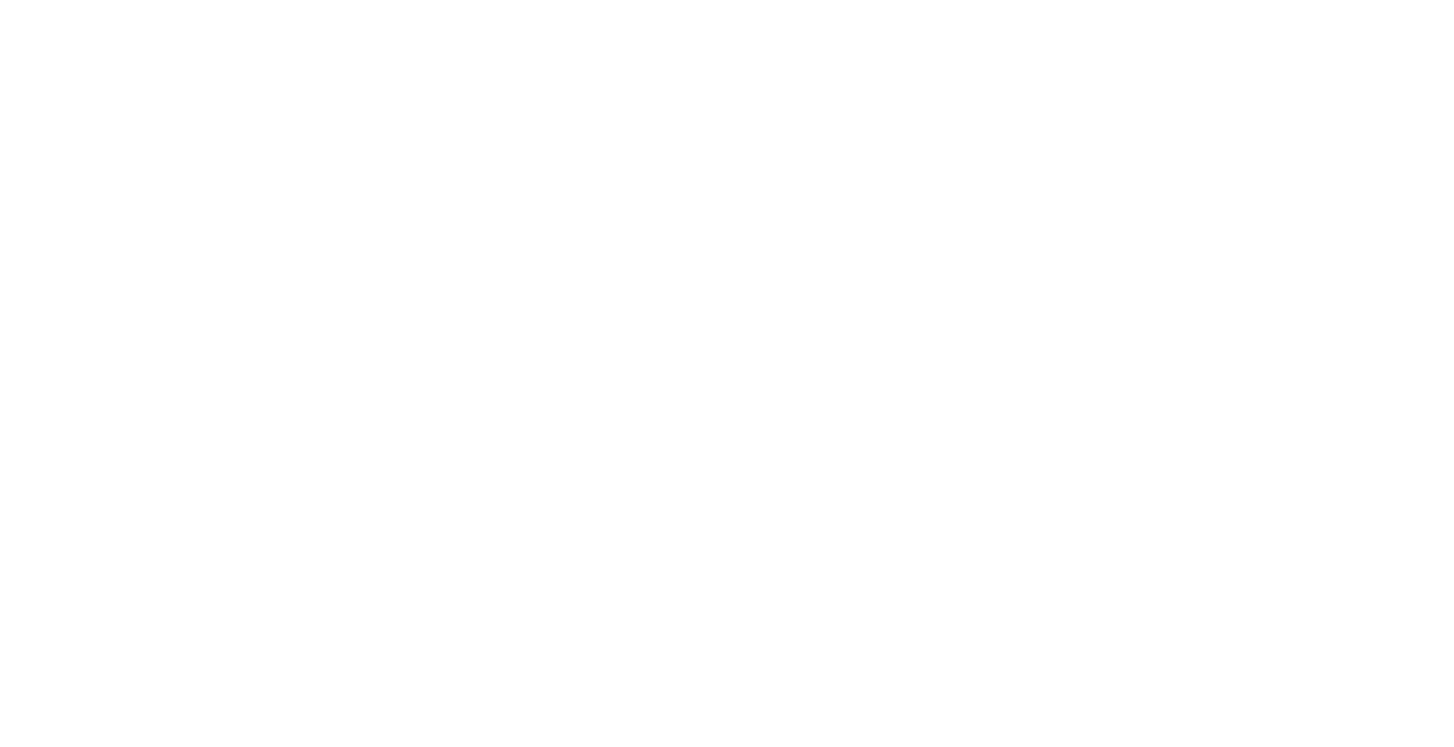 scroll, scrollTop: 0, scrollLeft: 0, axis: both 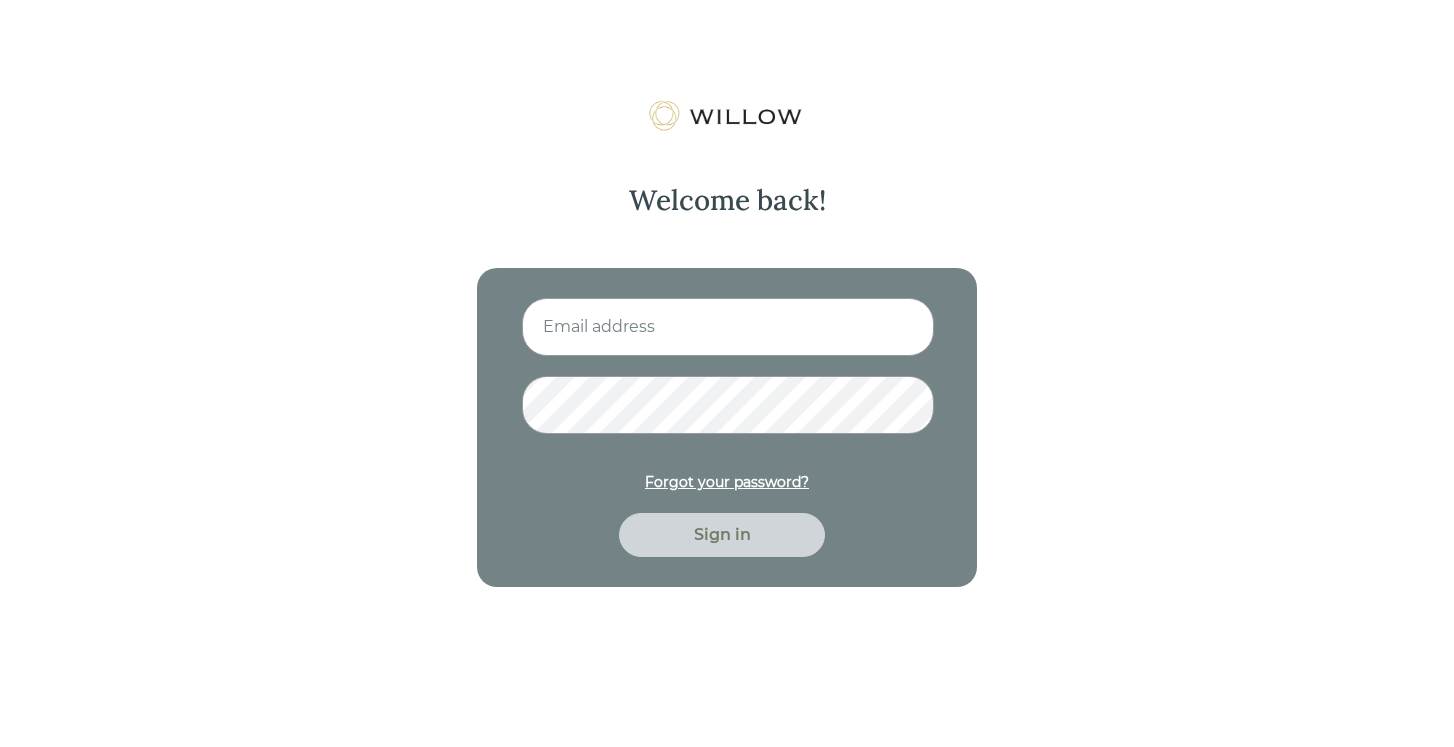 click at bounding box center (728, 327) 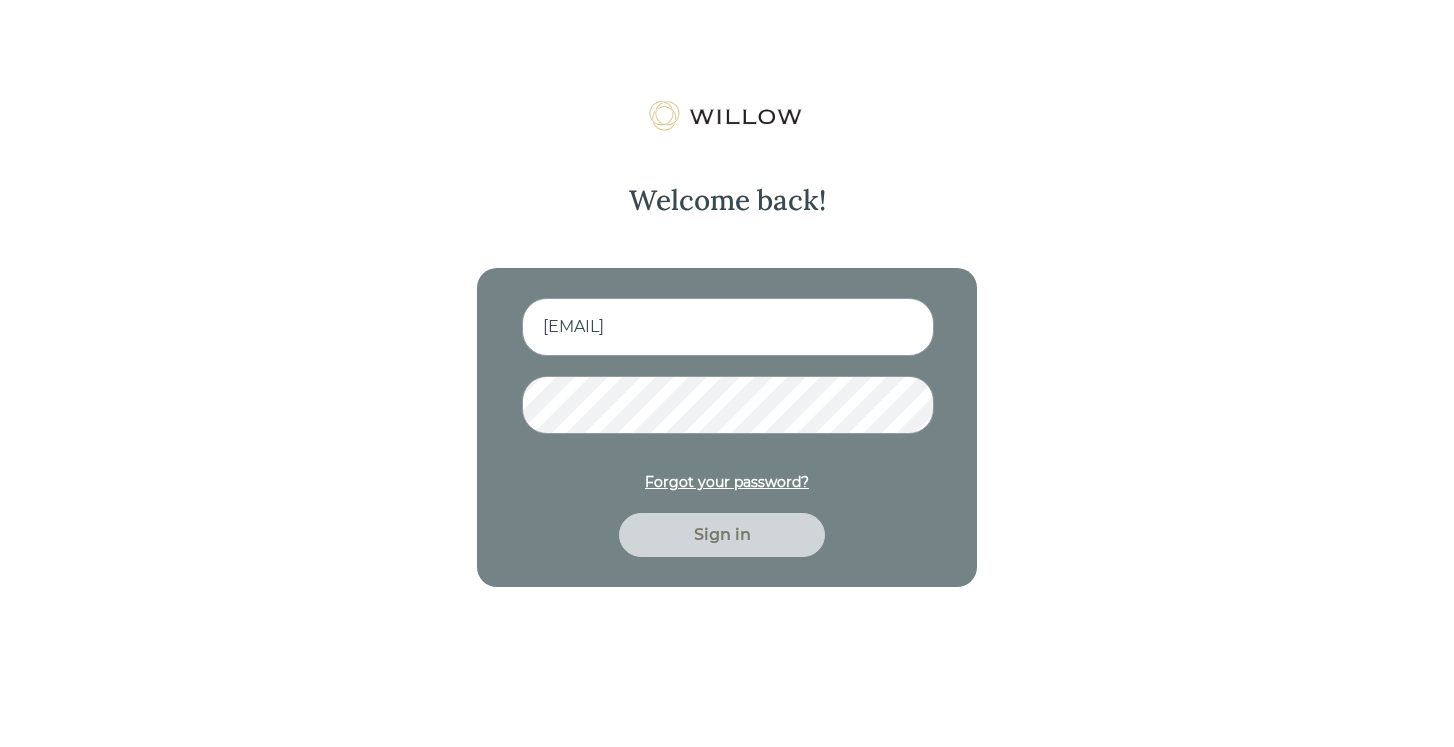type on "[EMAIL]" 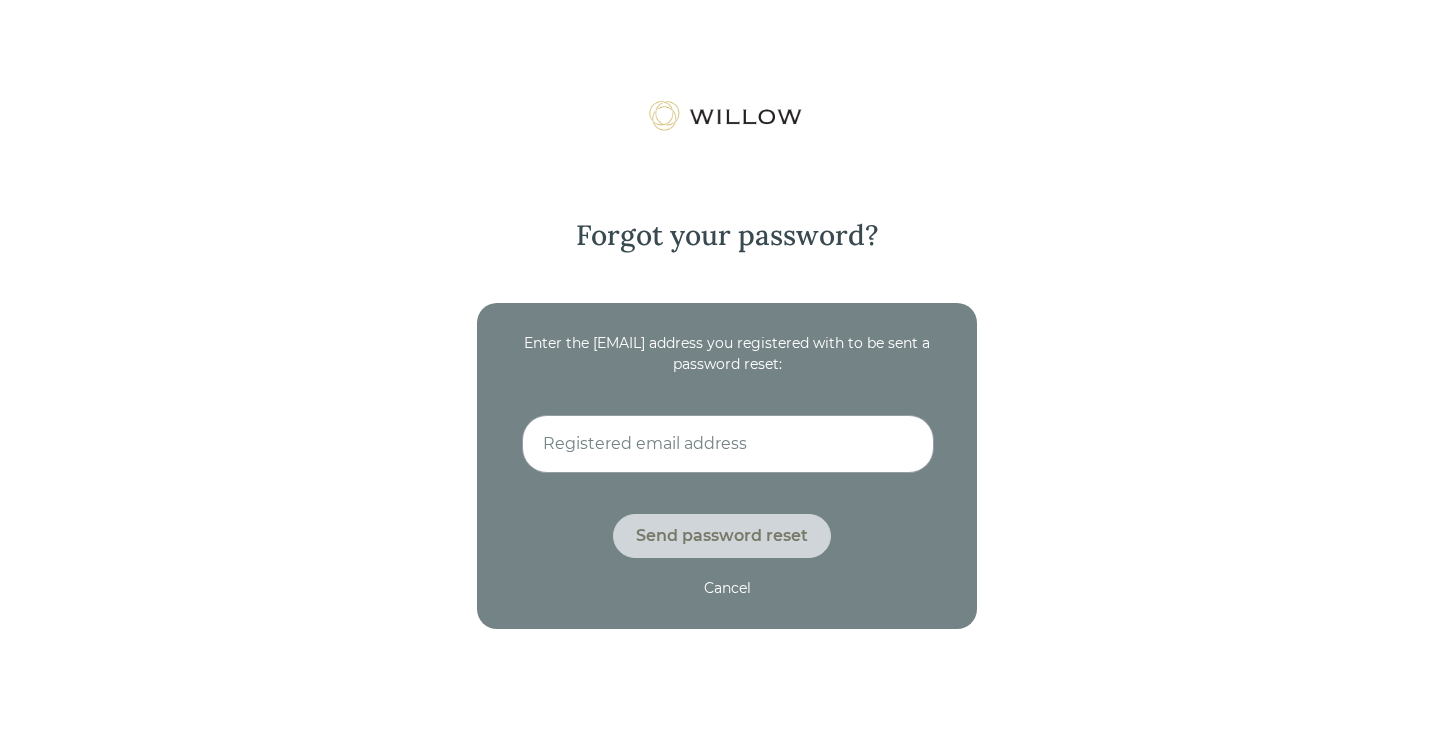 click at bounding box center (728, 444) 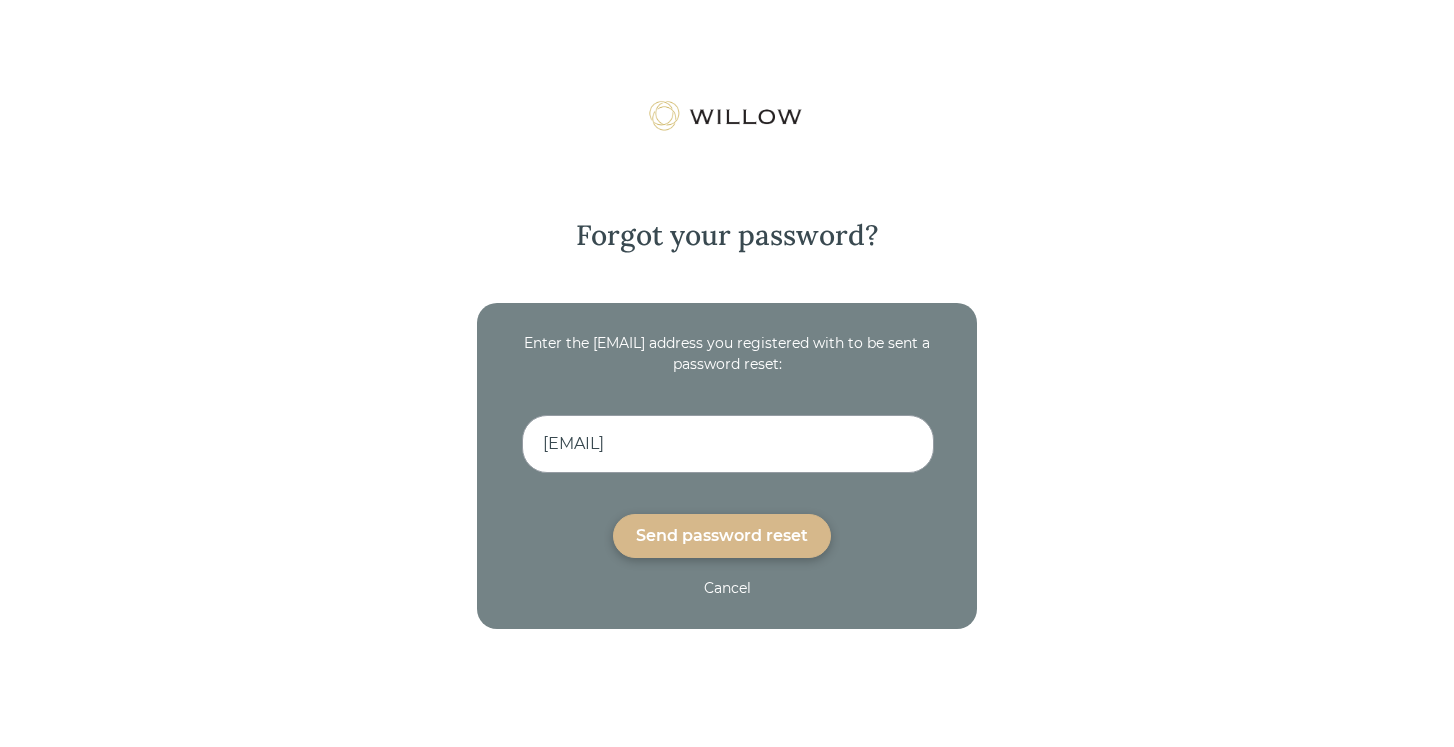 type on "[EMAIL]" 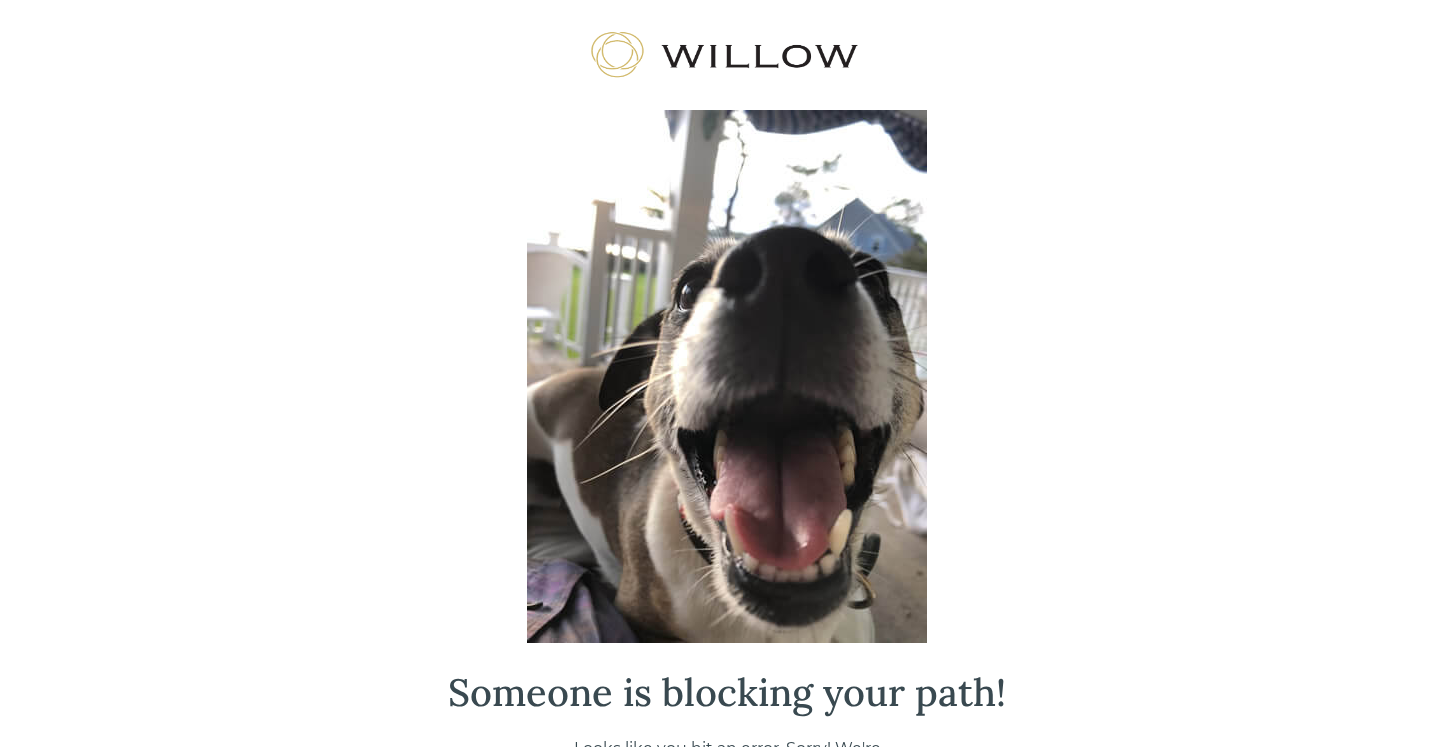 scroll, scrollTop: 0, scrollLeft: 0, axis: both 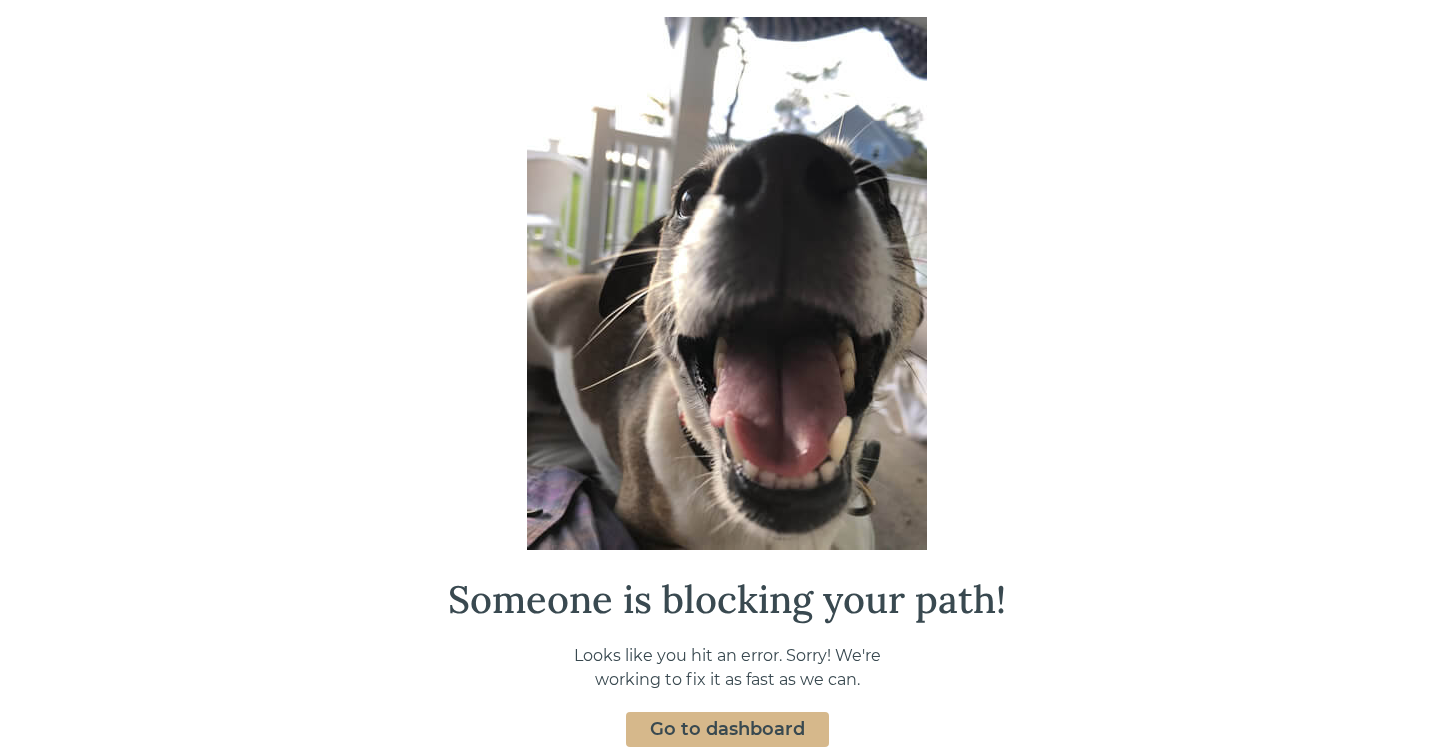 click on "Go to dashboard" at bounding box center (727, 729) 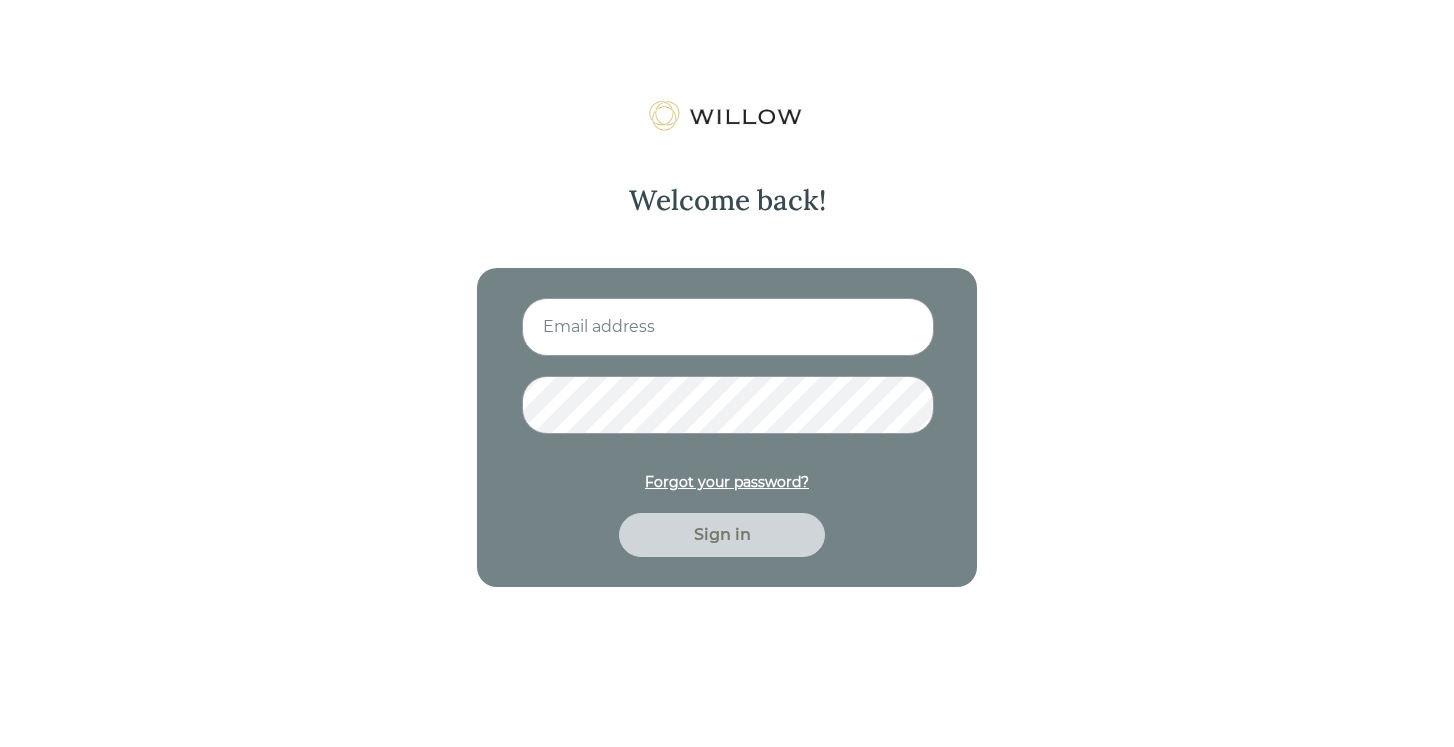 scroll, scrollTop: 0, scrollLeft: 0, axis: both 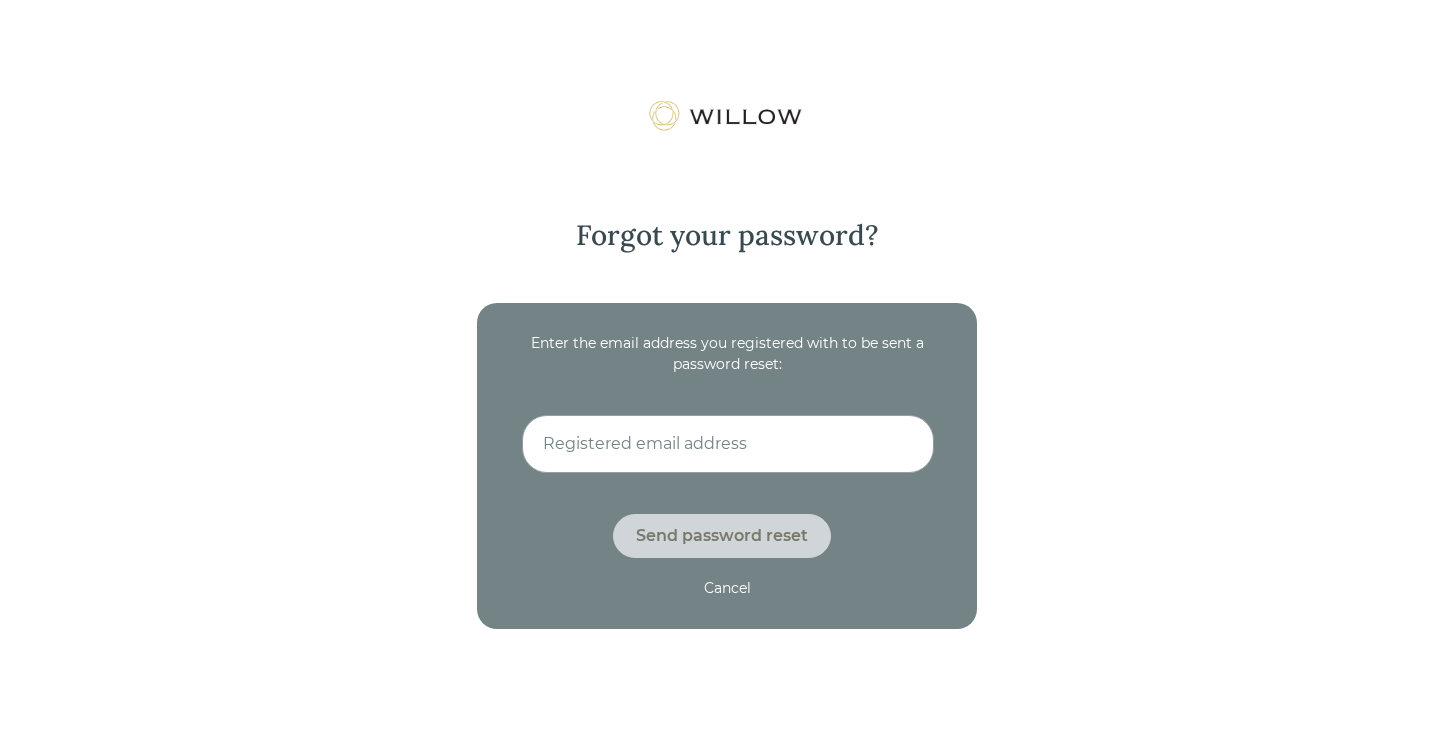 click at bounding box center [728, 444] 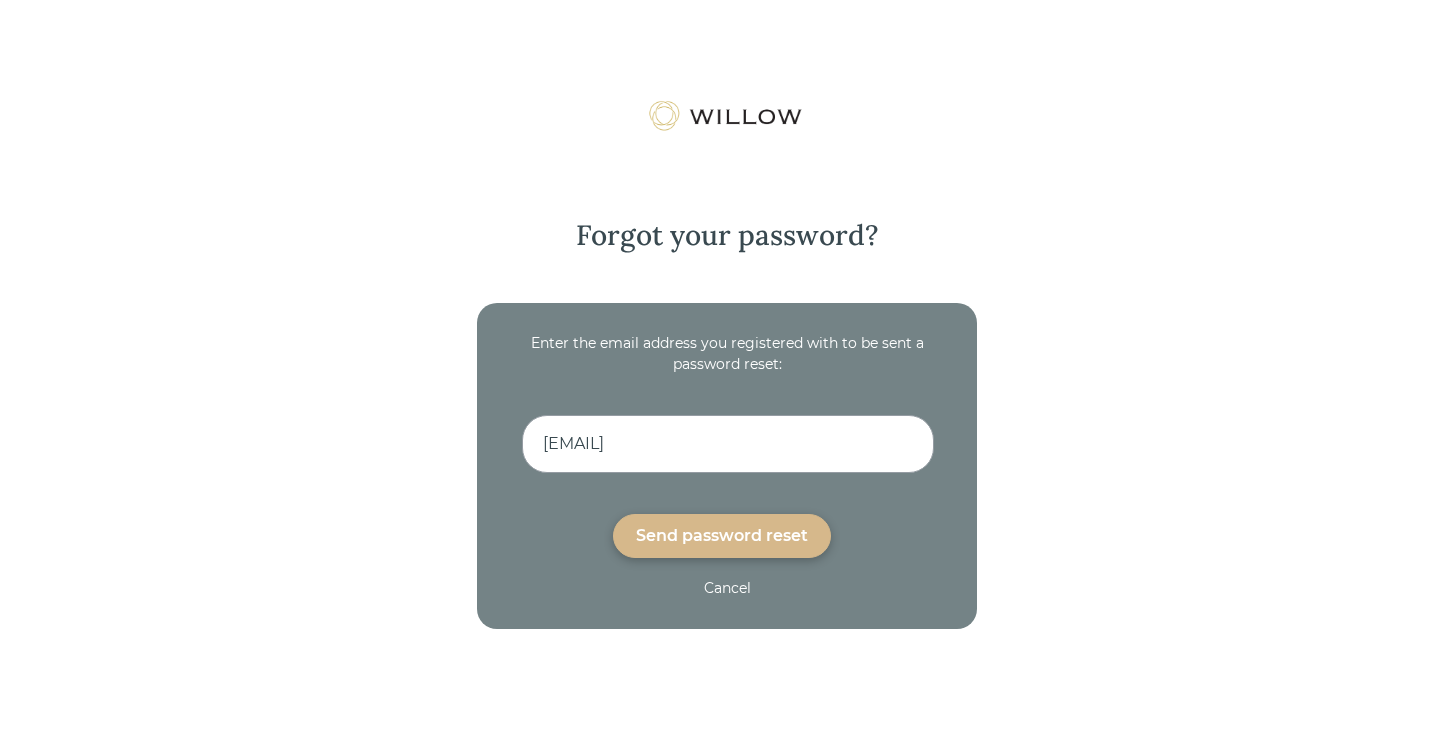 type on "[EMAIL]" 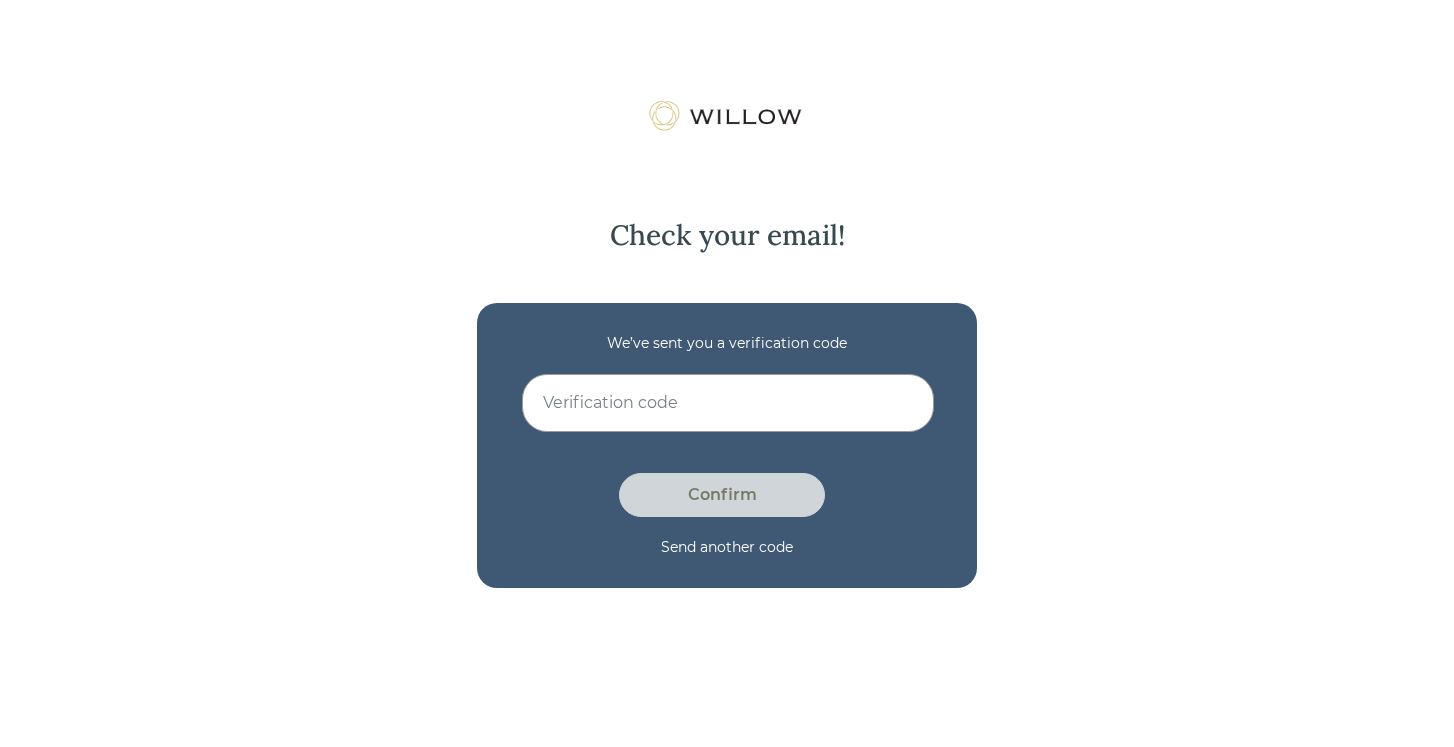click at bounding box center (728, 403) 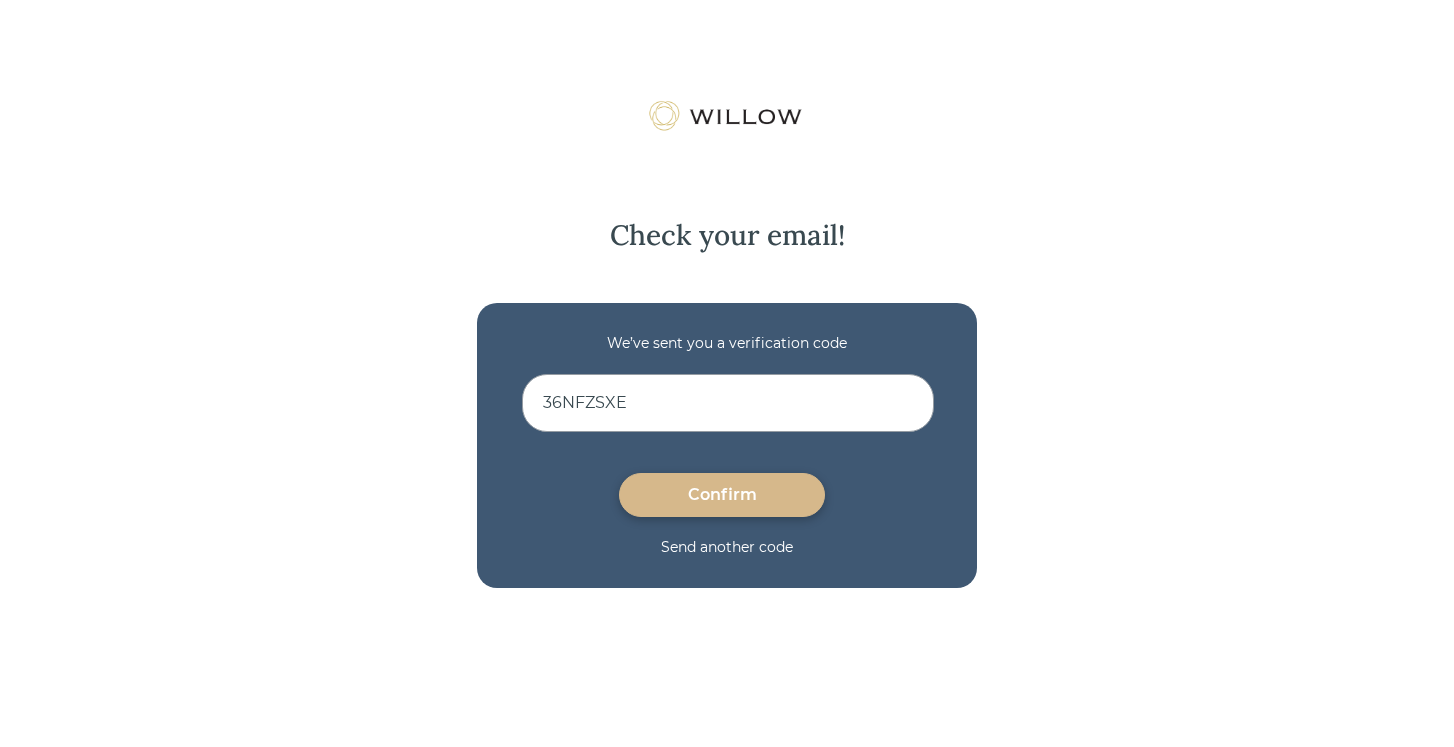 type on "36NFZSXE" 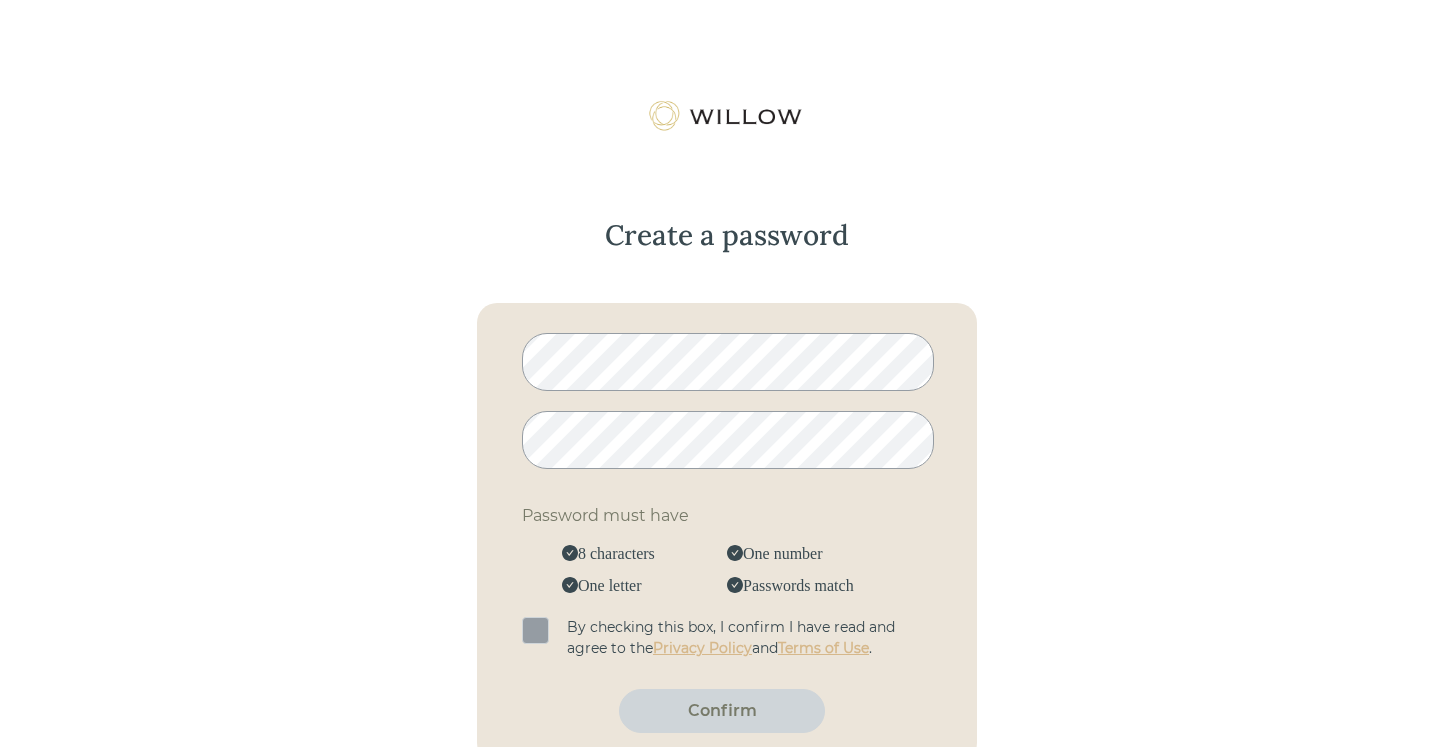 click at bounding box center (535, 630) 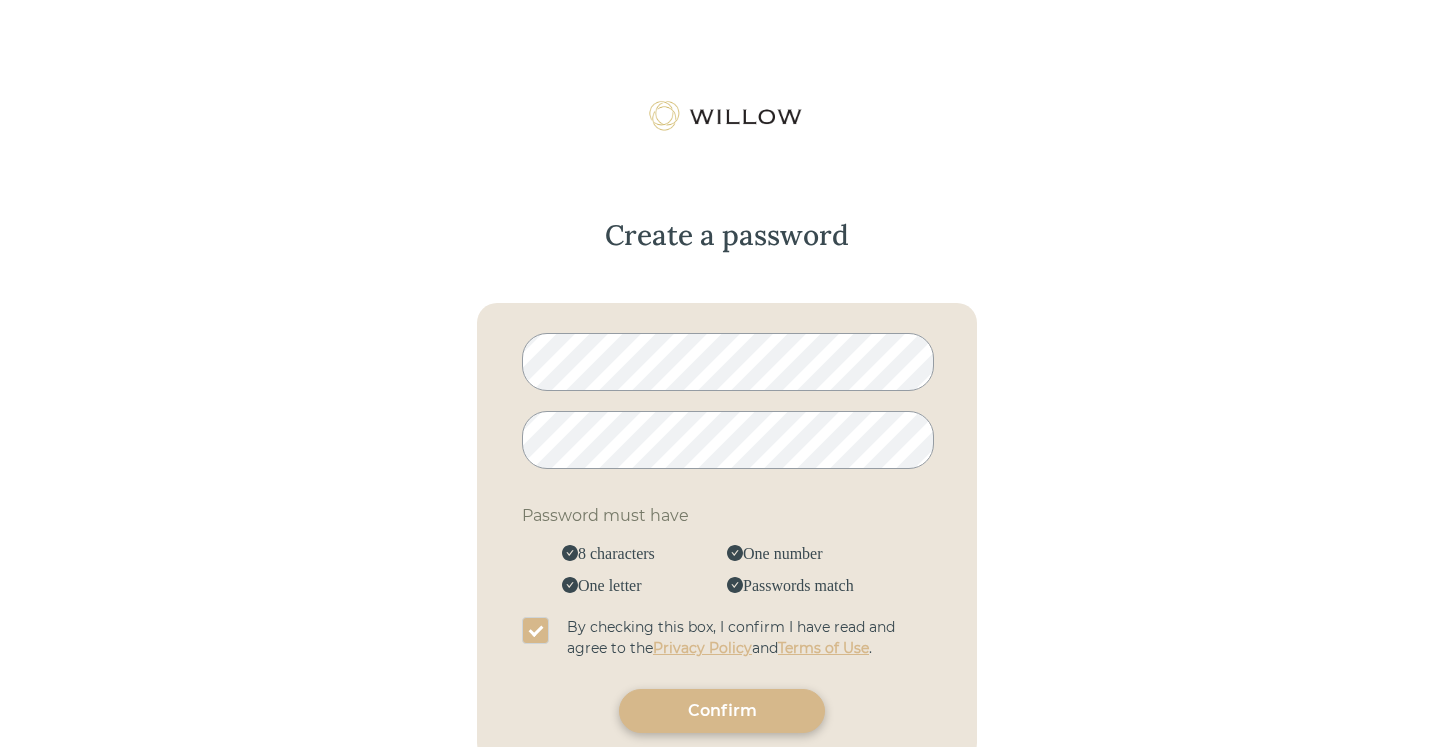 click on "Confirm" at bounding box center (722, 711) 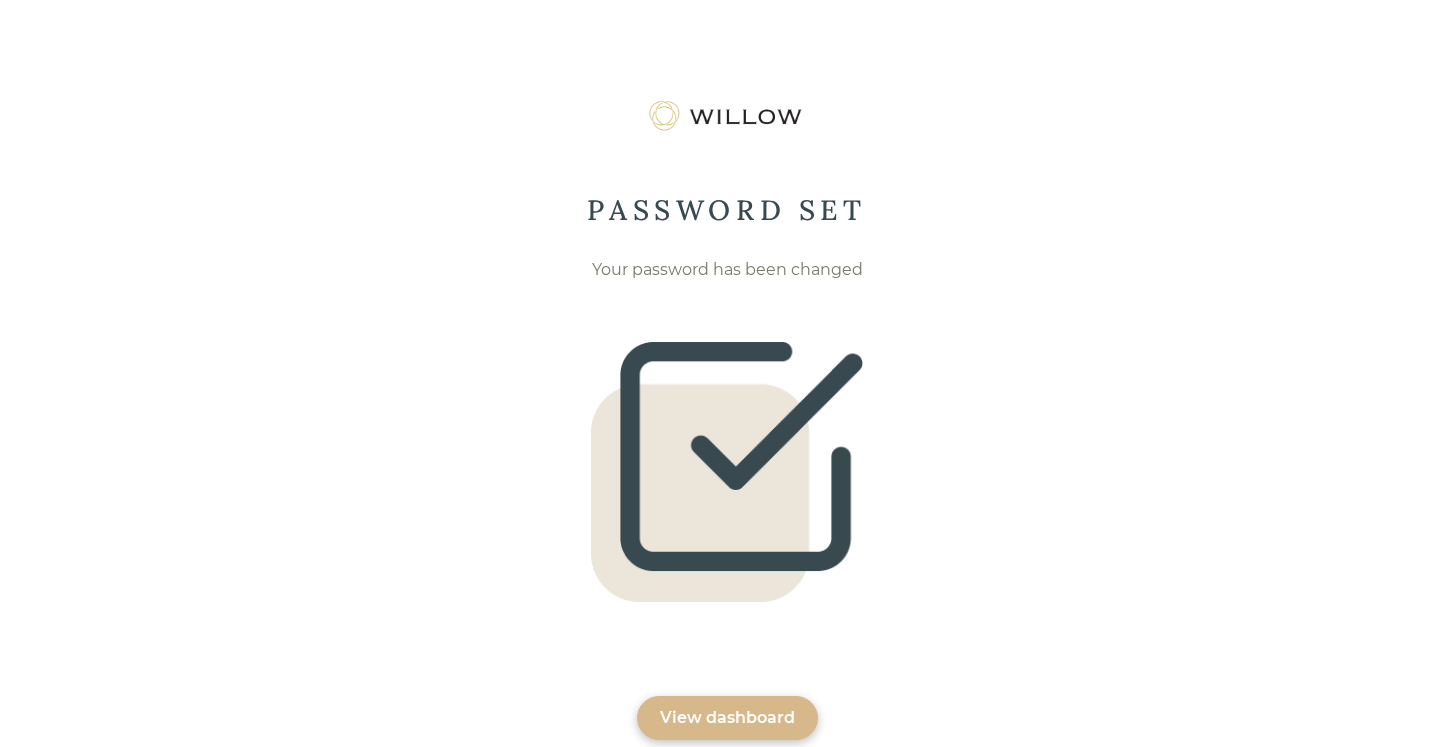 click on "View dashboard" at bounding box center (727, 718) 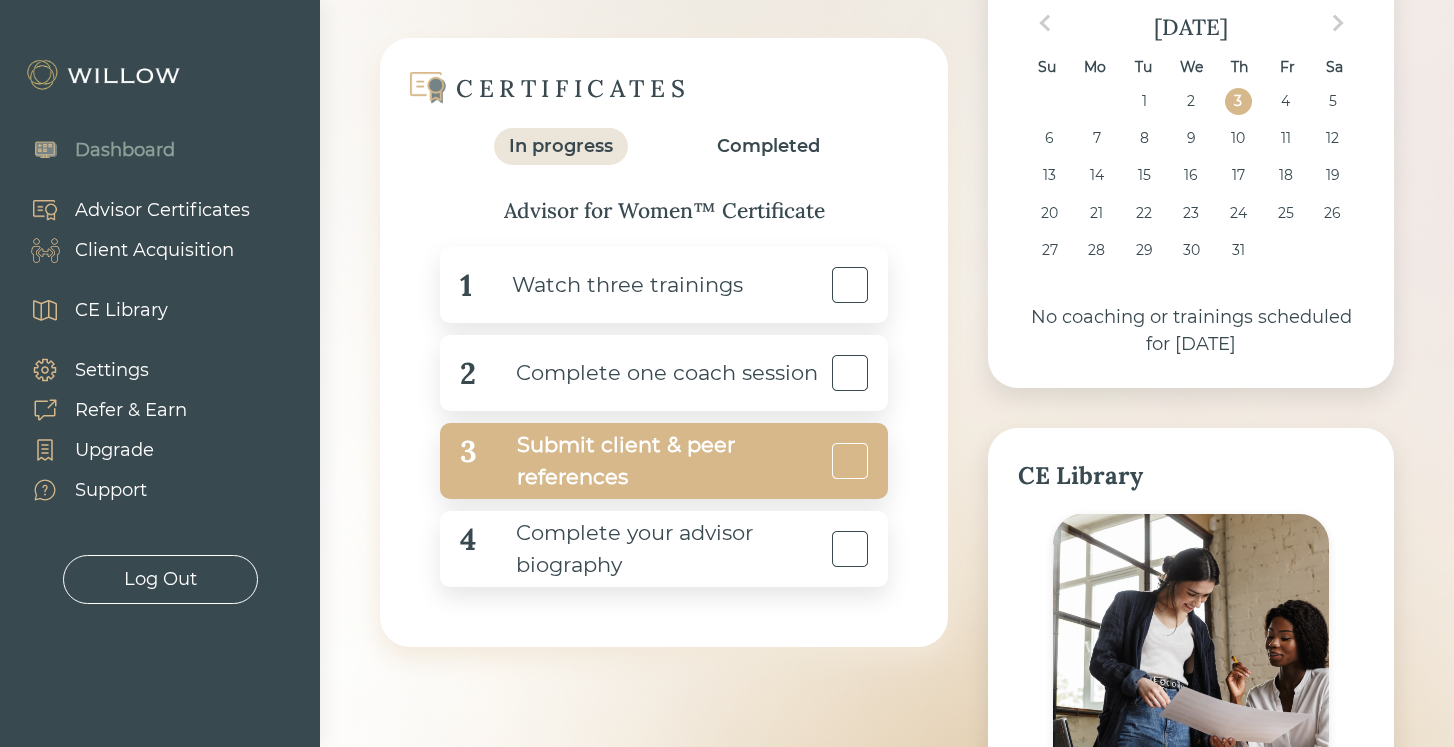 scroll, scrollTop: 199, scrollLeft: 0, axis: vertical 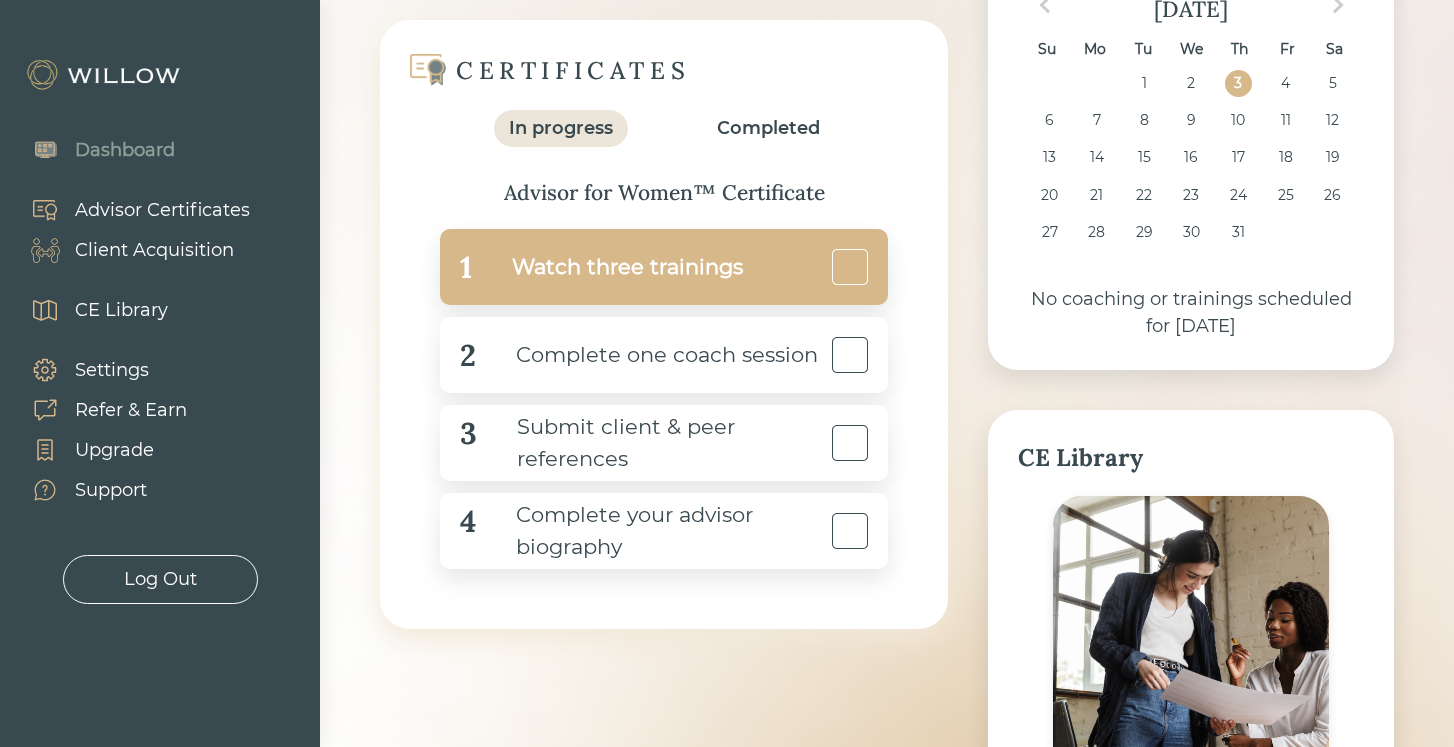 click on "Watch three trainings" at bounding box center (607, 267) 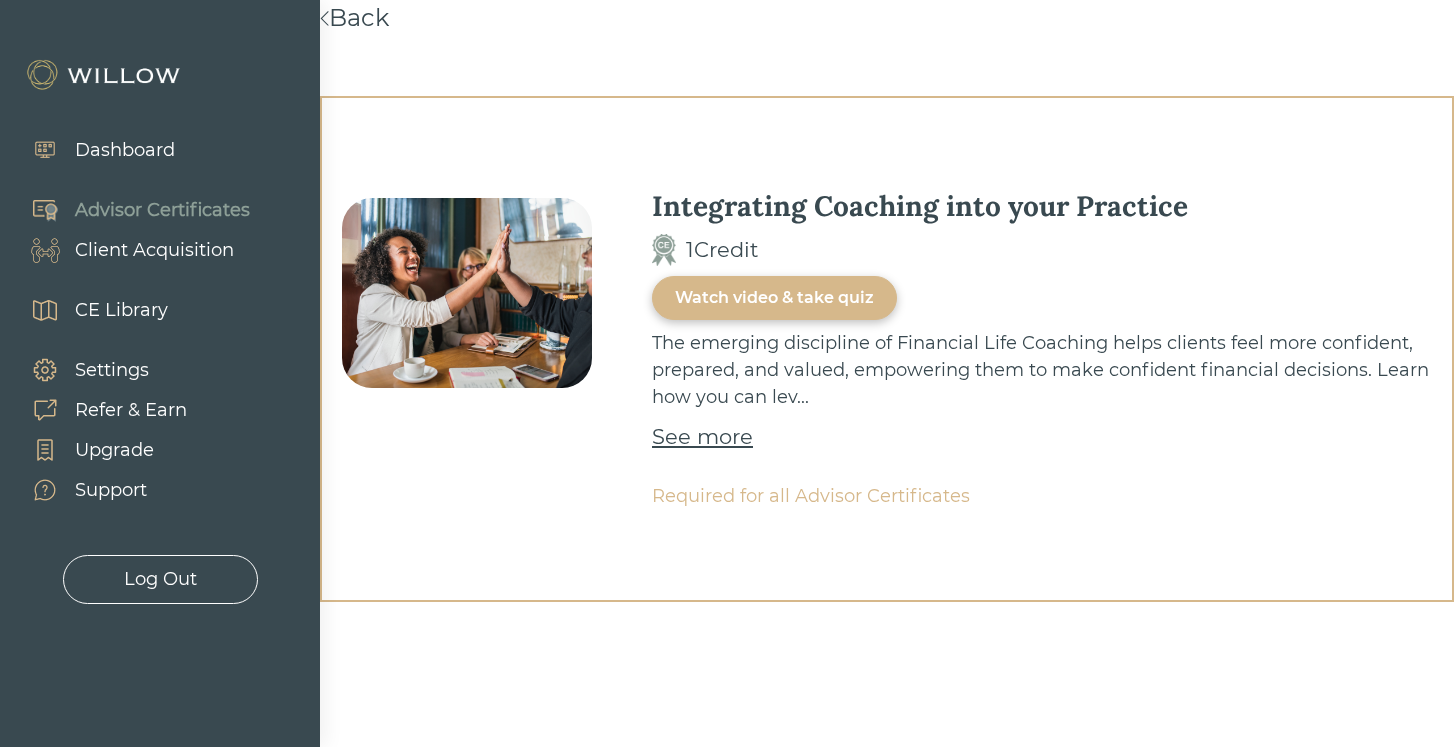 scroll, scrollTop: 25, scrollLeft: 0, axis: vertical 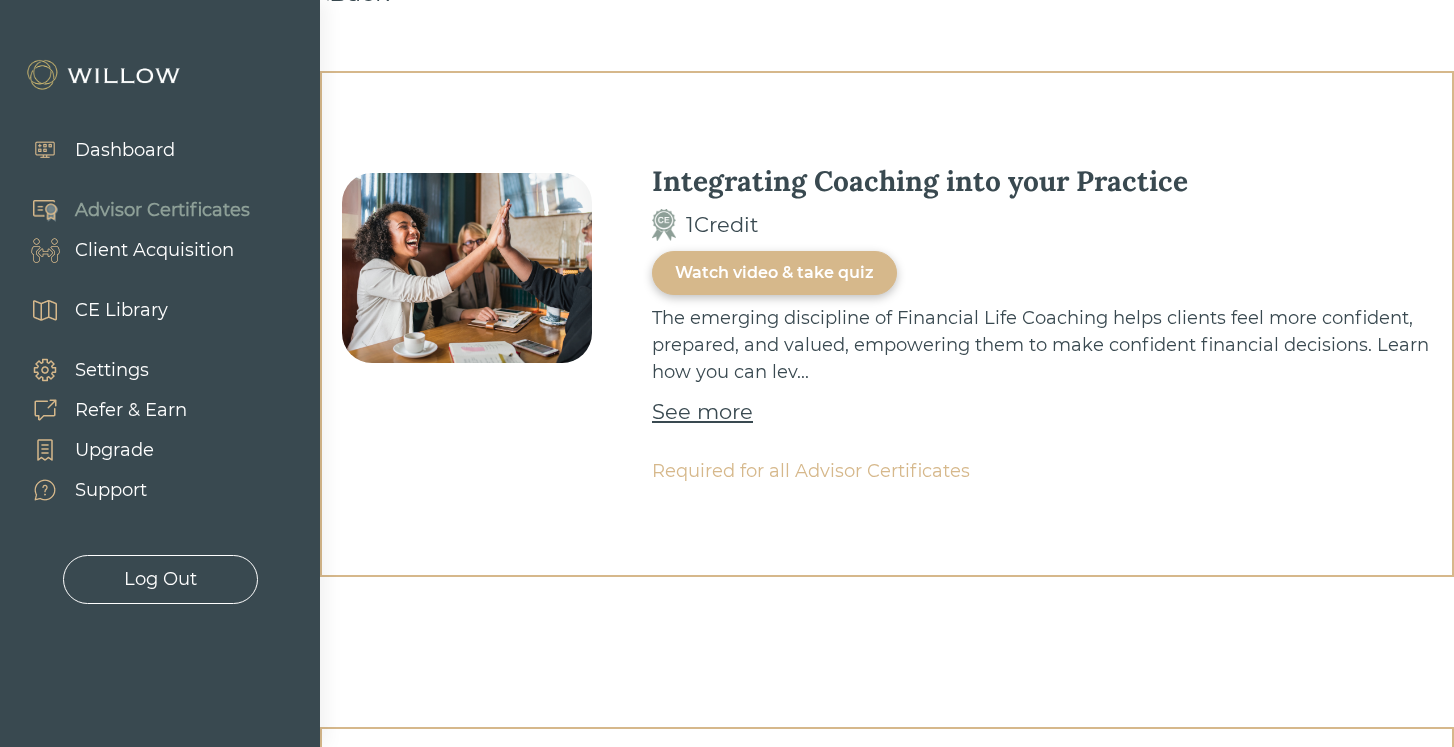 click on "Watch video & take quiz" at bounding box center (774, 273) 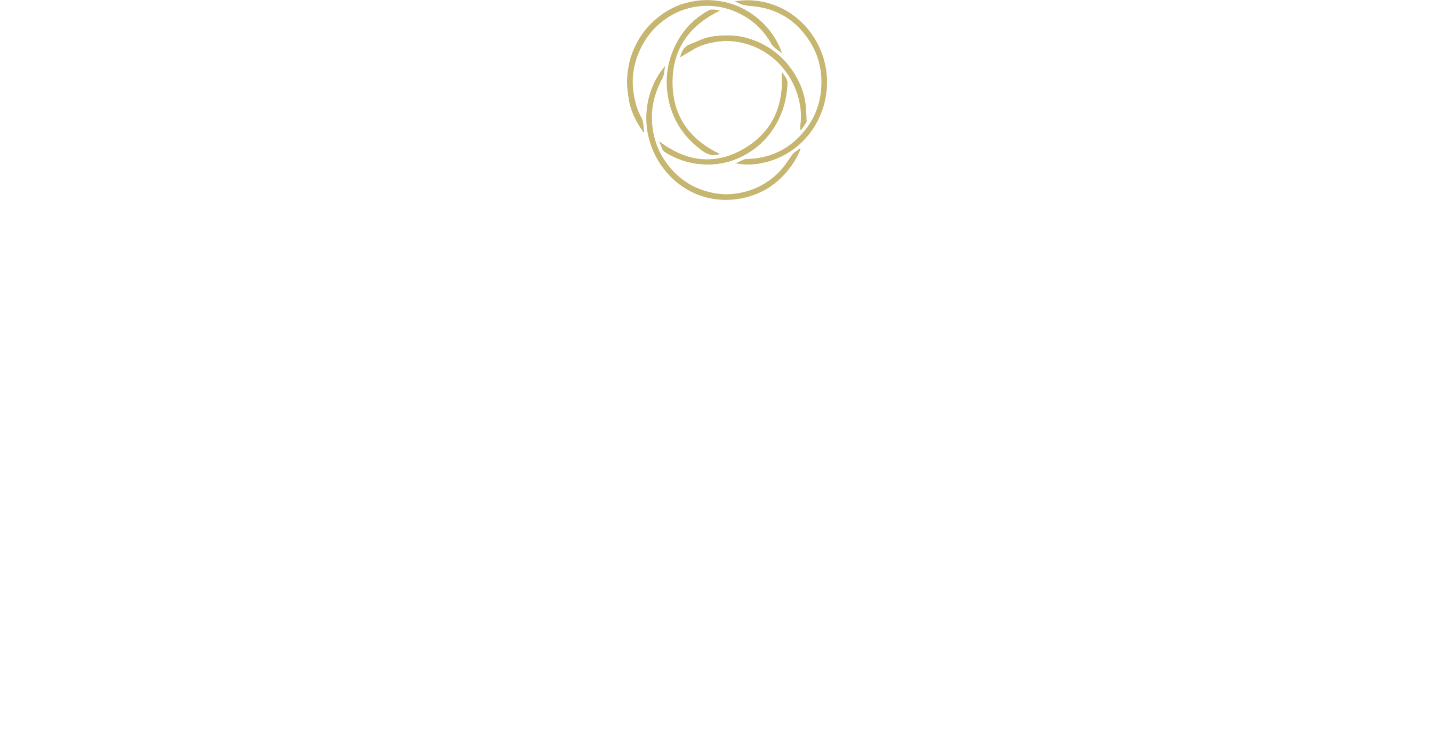 scroll, scrollTop: 0, scrollLeft: 0, axis: both 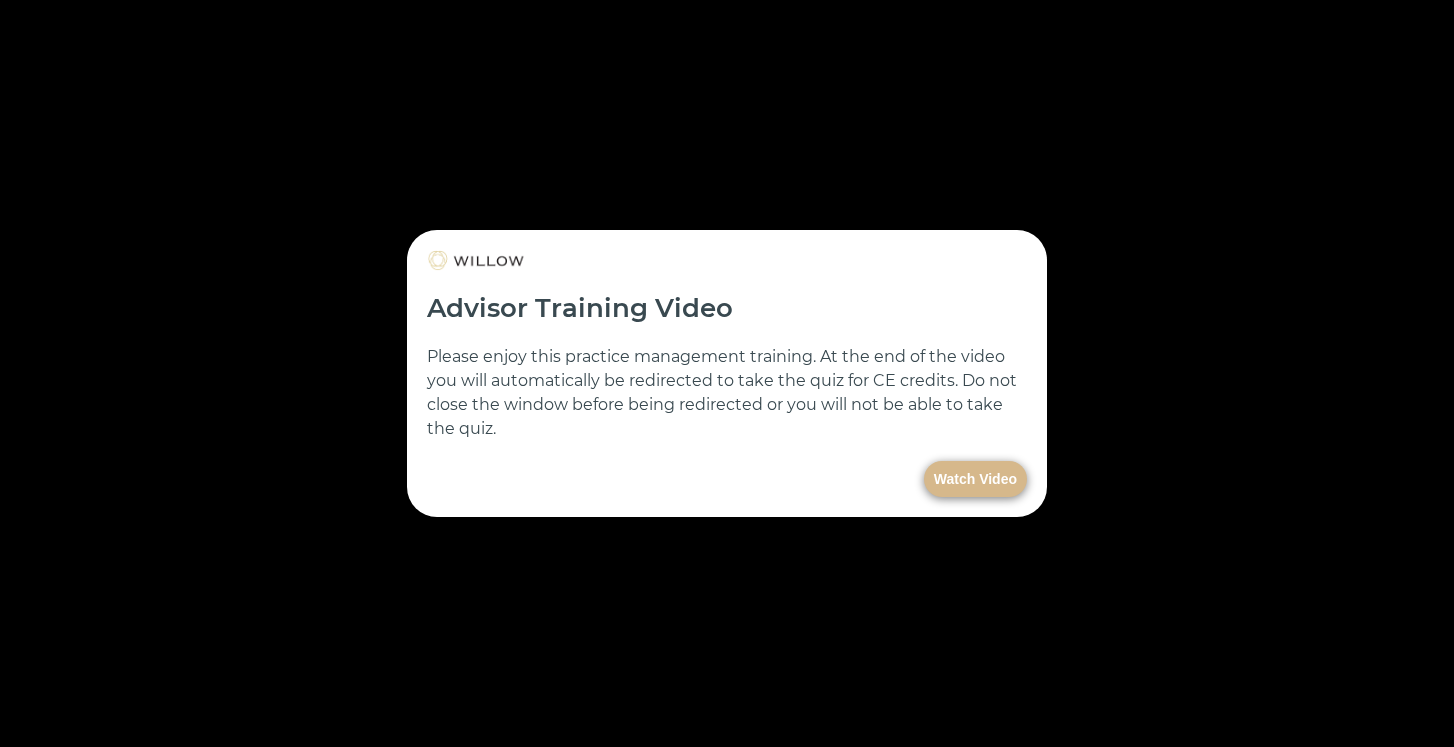 click on "Watch Video" at bounding box center (975, 479) 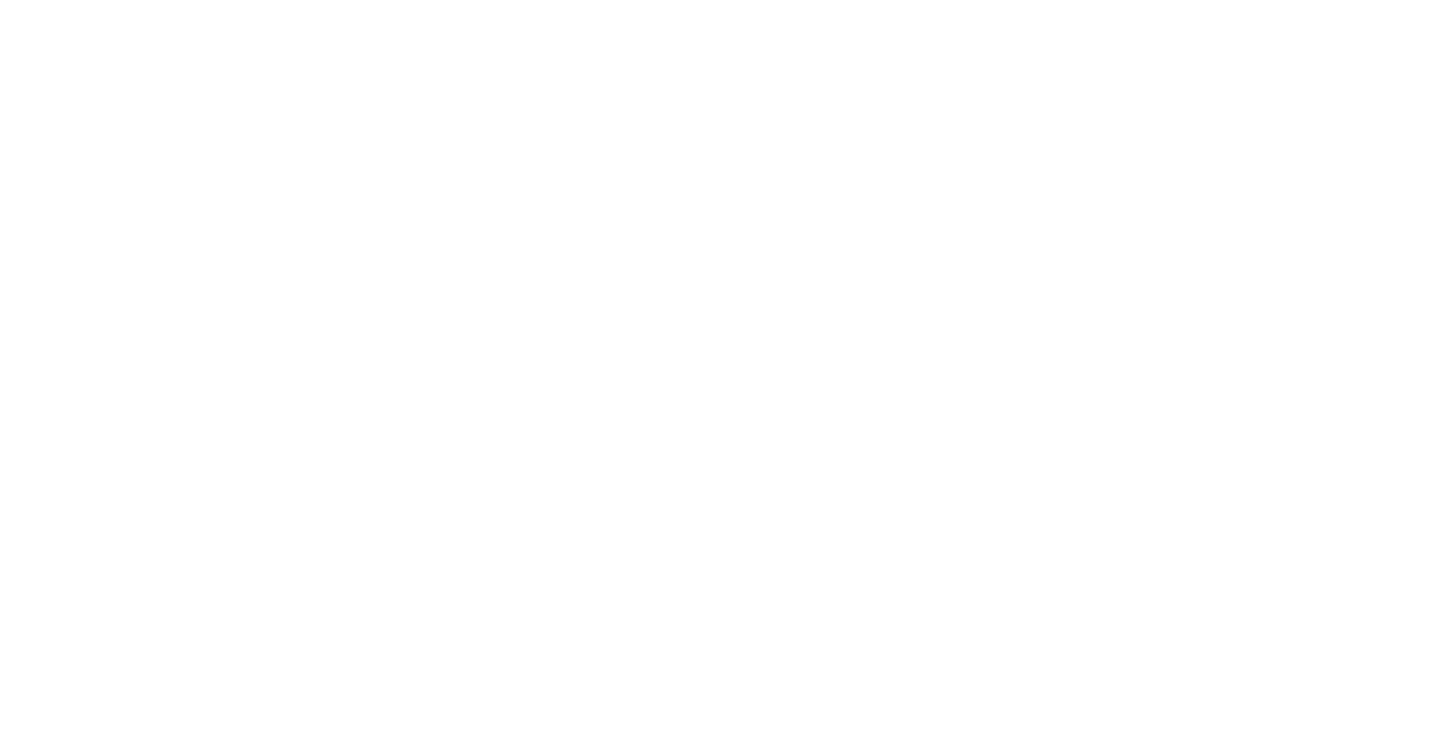 scroll, scrollTop: 0, scrollLeft: 0, axis: both 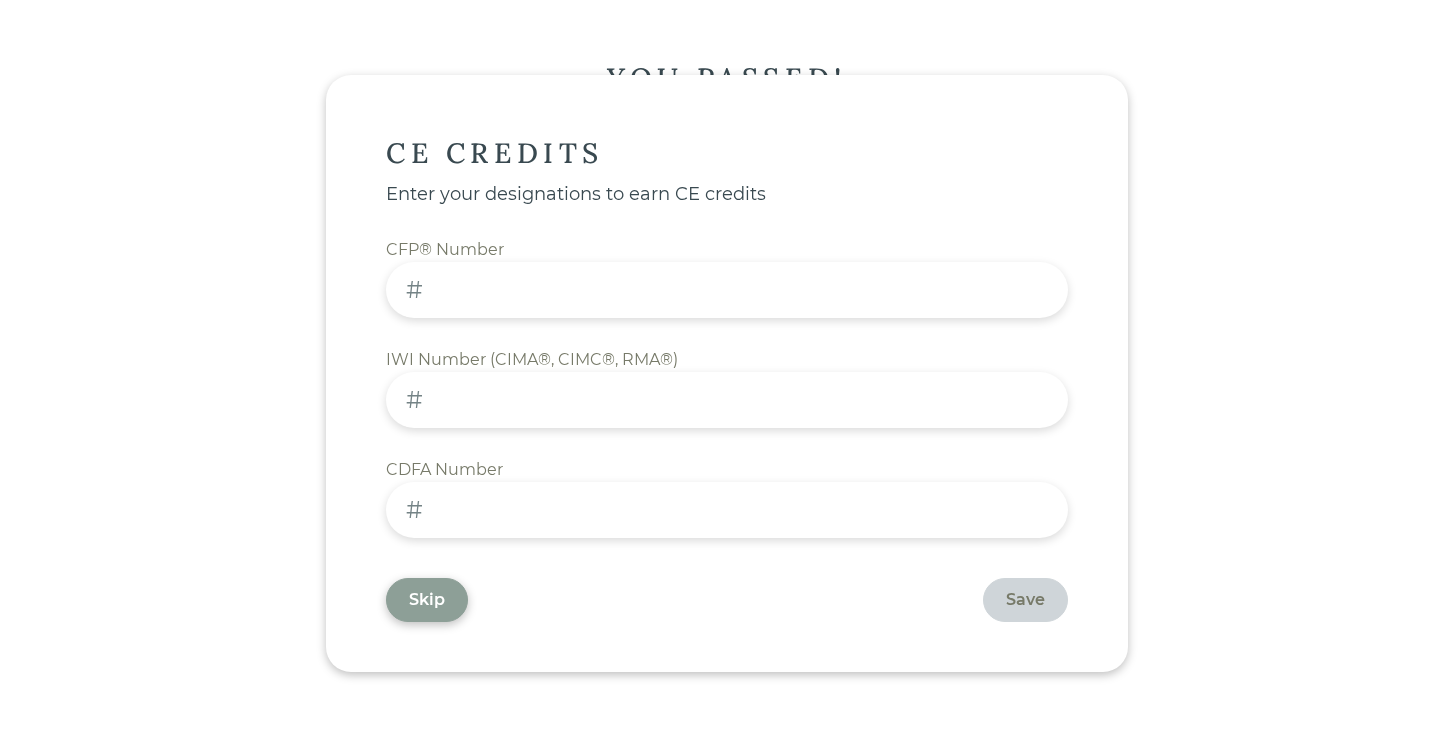 click on "Skip" at bounding box center [427, 600] 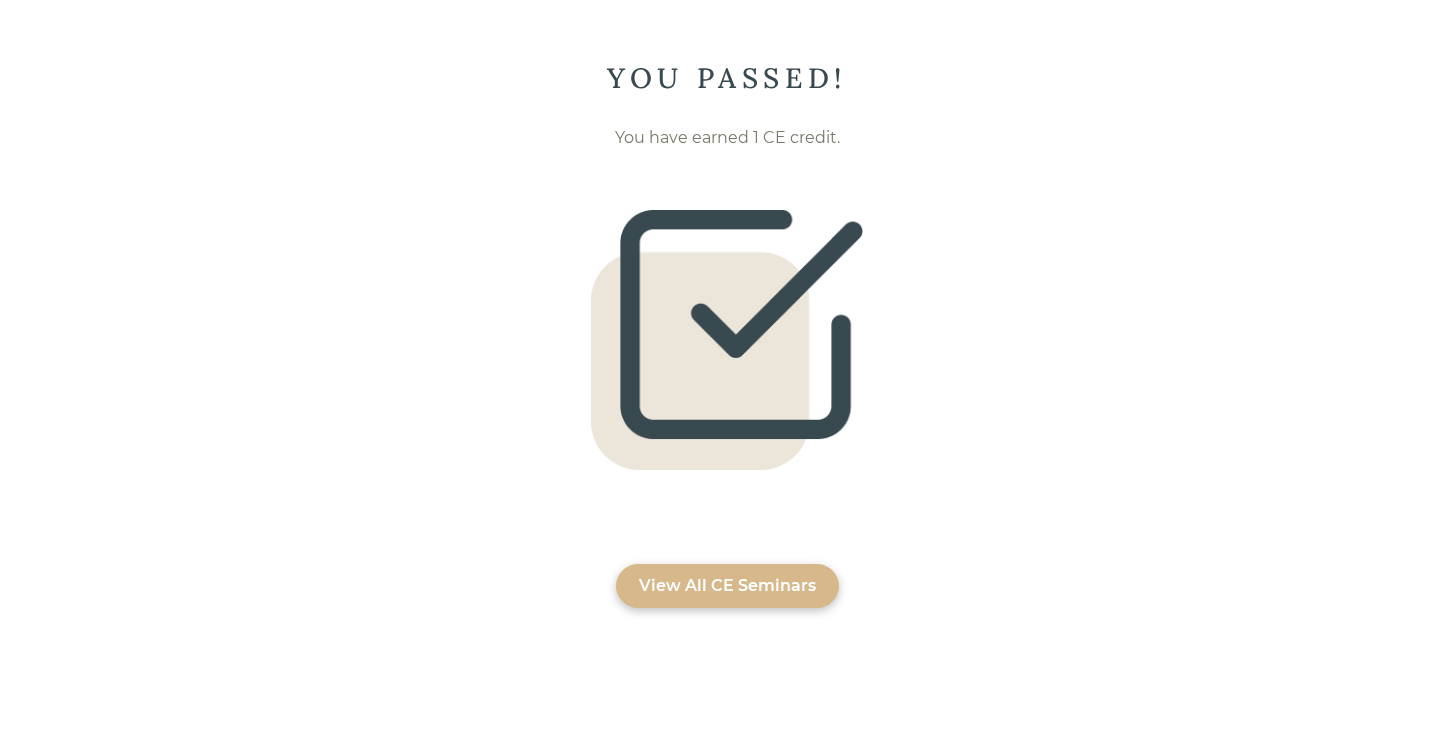 click on "View All CE Seminars" at bounding box center (727, 586) 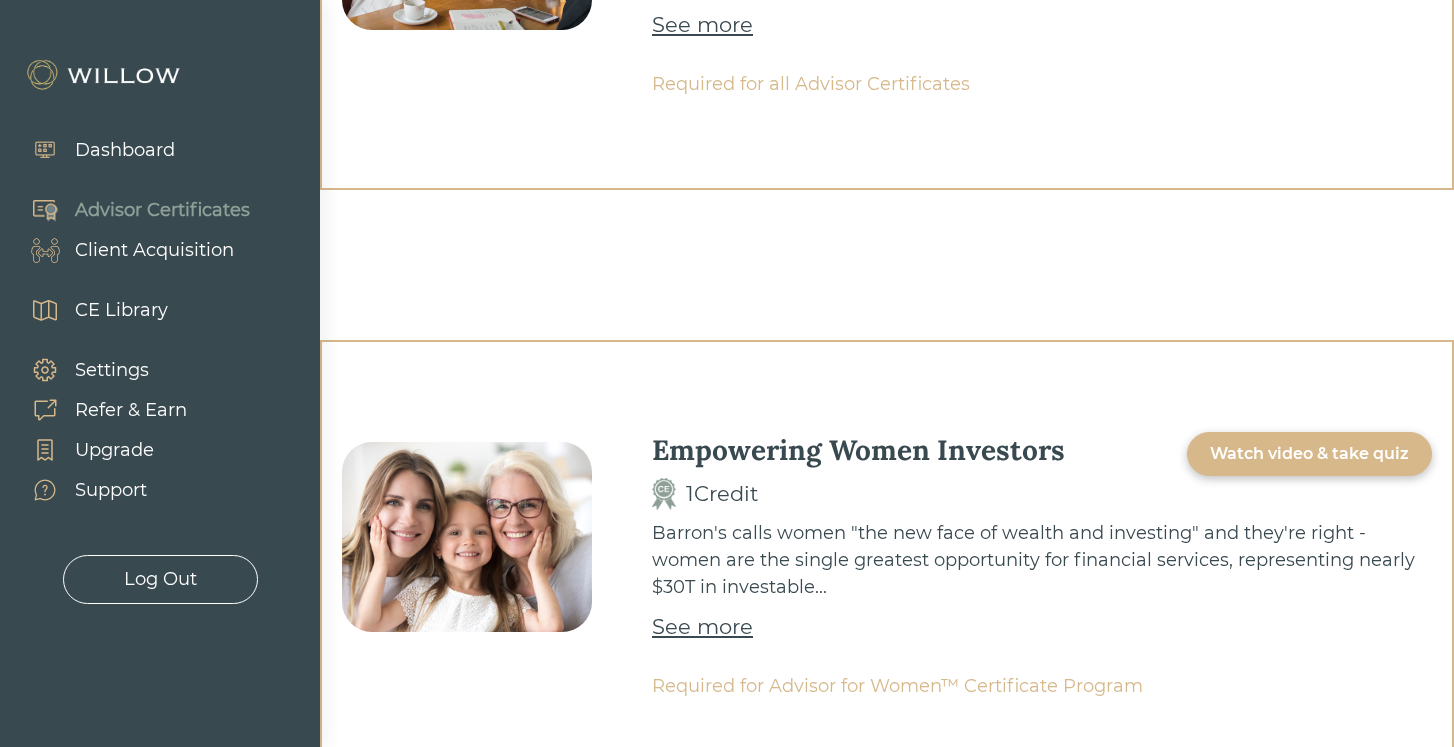 scroll, scrollTop: 470, scrollLeft: 0, axis: vertical 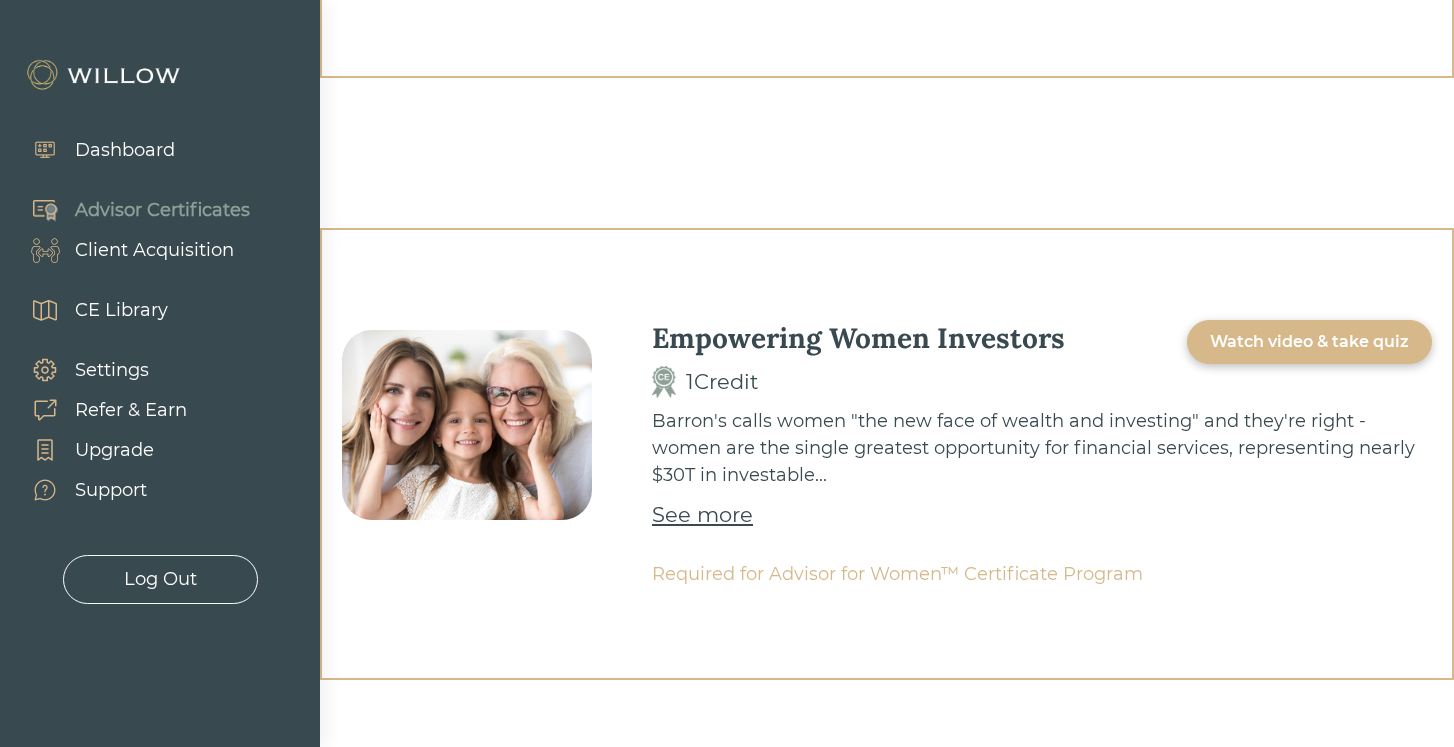 click on "Watch video & take quiz" at bounding box center (1309, 342) 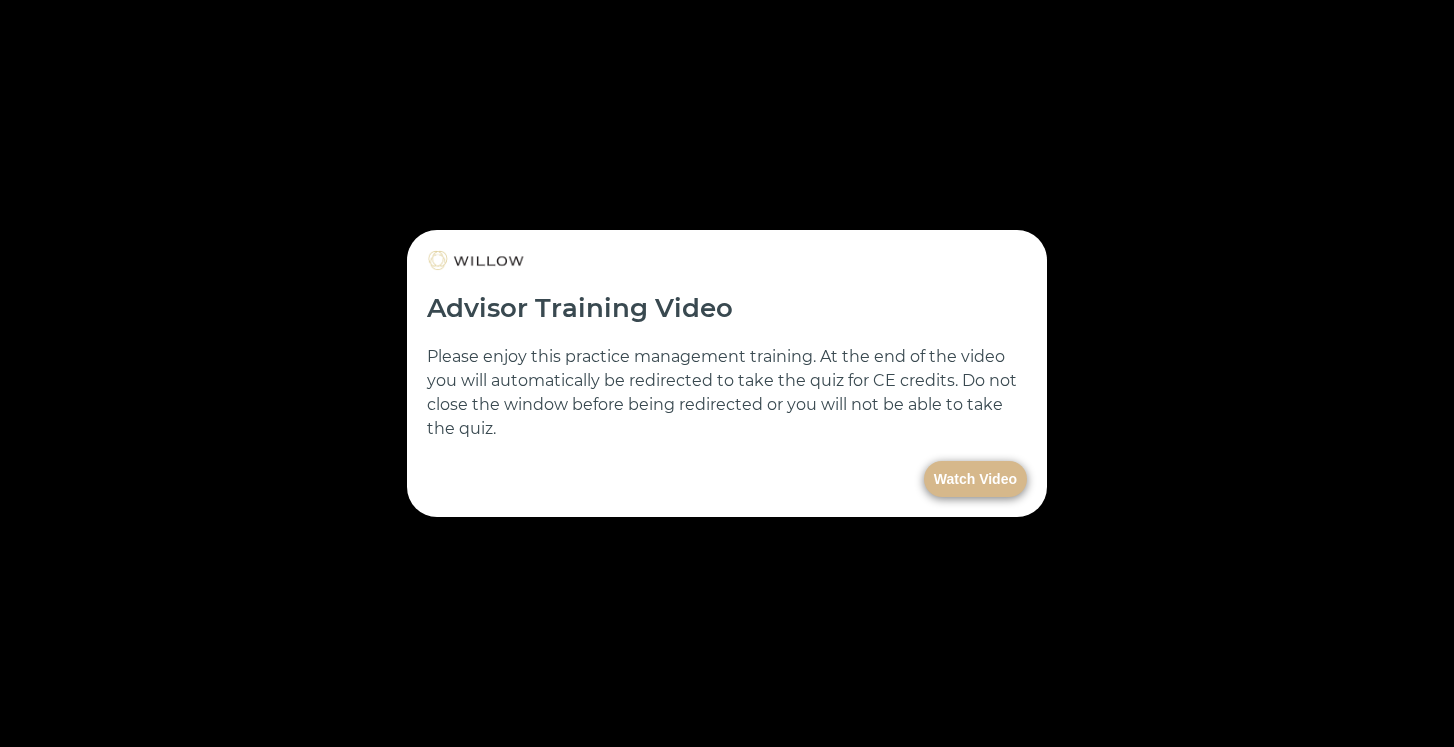 scroll, scrollTop: 0, scrollLeft: 0, axis: both 